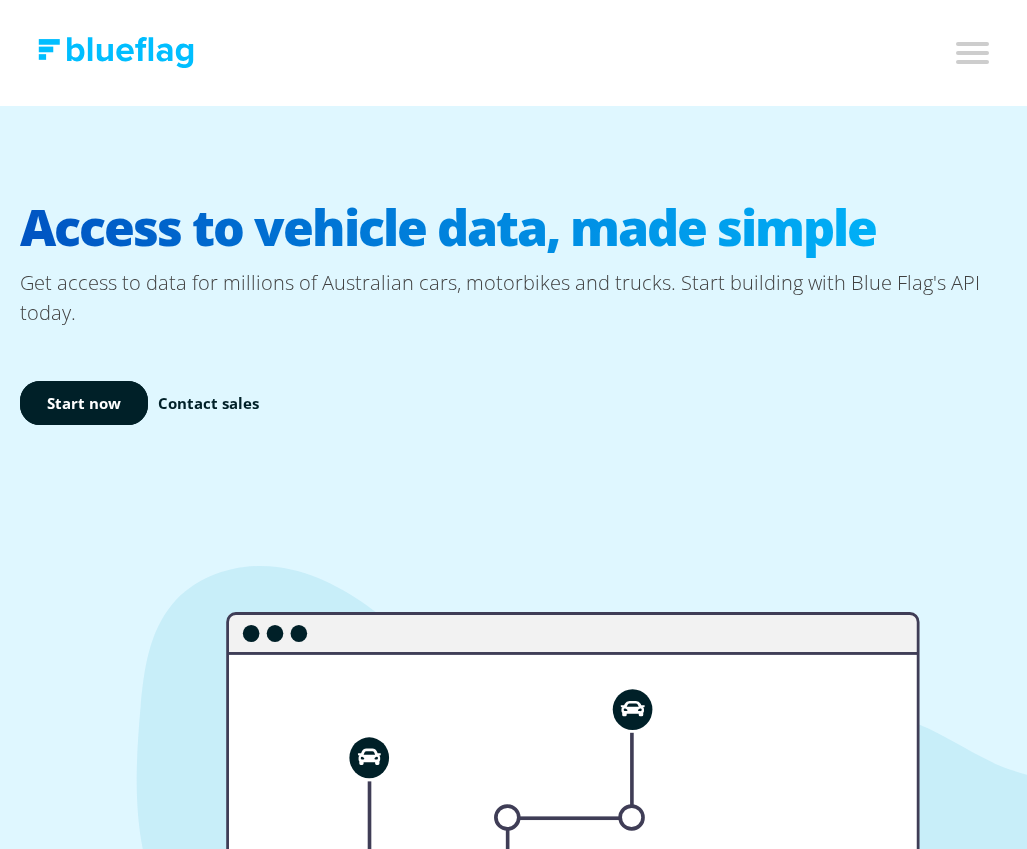 scroll, scrollTop: 0, scrollLeft: 0, axis: both 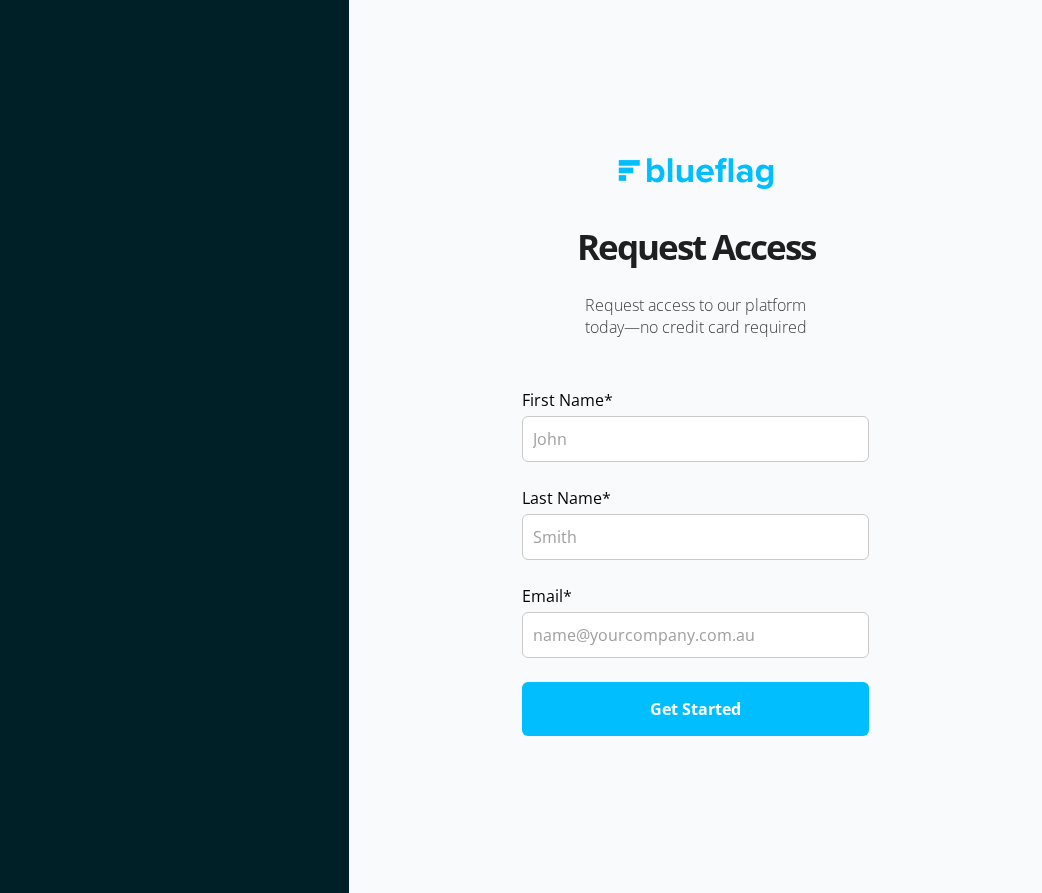 click at bounding box center (696, 173) 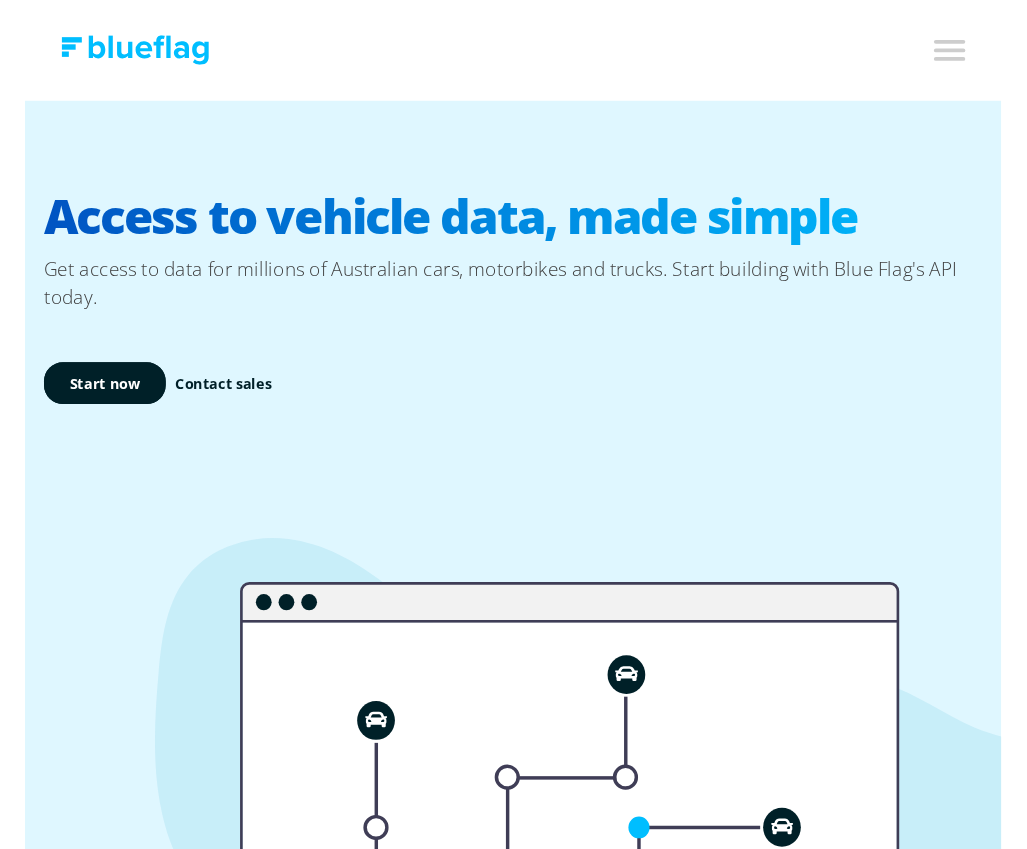 scroll, scrollTop: 0, scrollLeft: 0, axis: both 